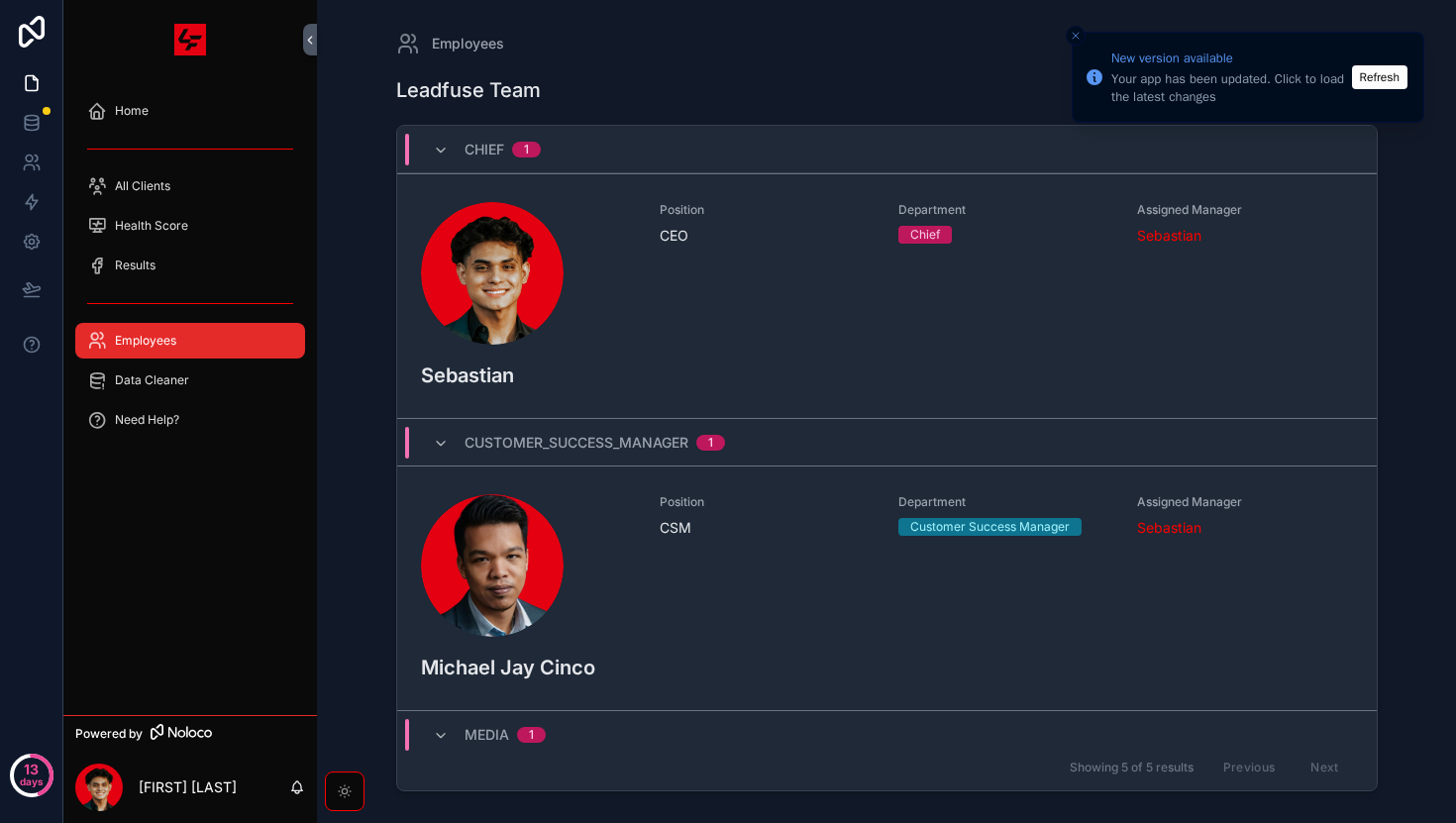 scroll, scrollTop: 0, scrollLeft: 0, axis: both 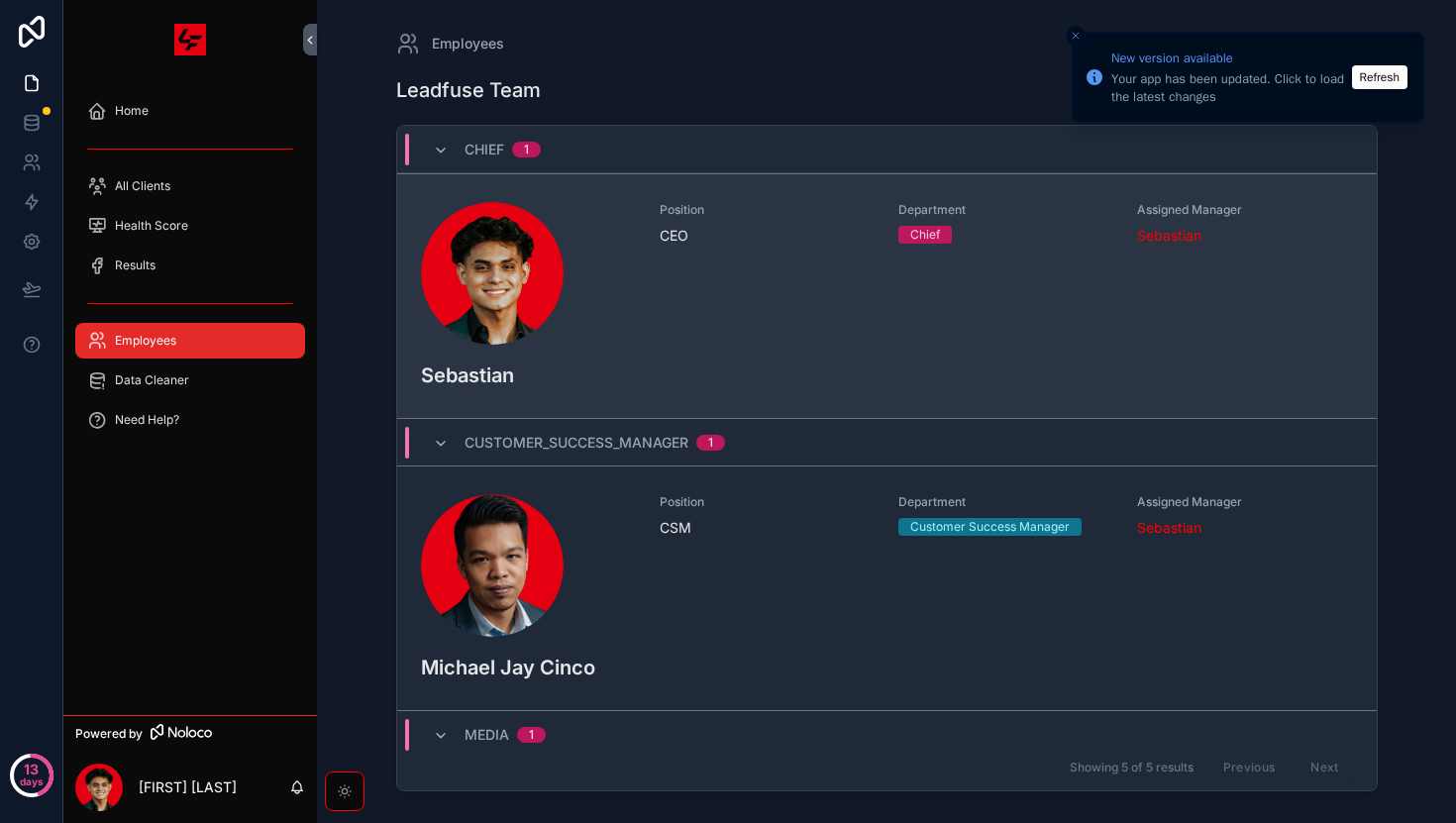 click on "Position CEO Department Chief Assigned Manager Sebastian Sebastian" at bounding box center [886, 296] 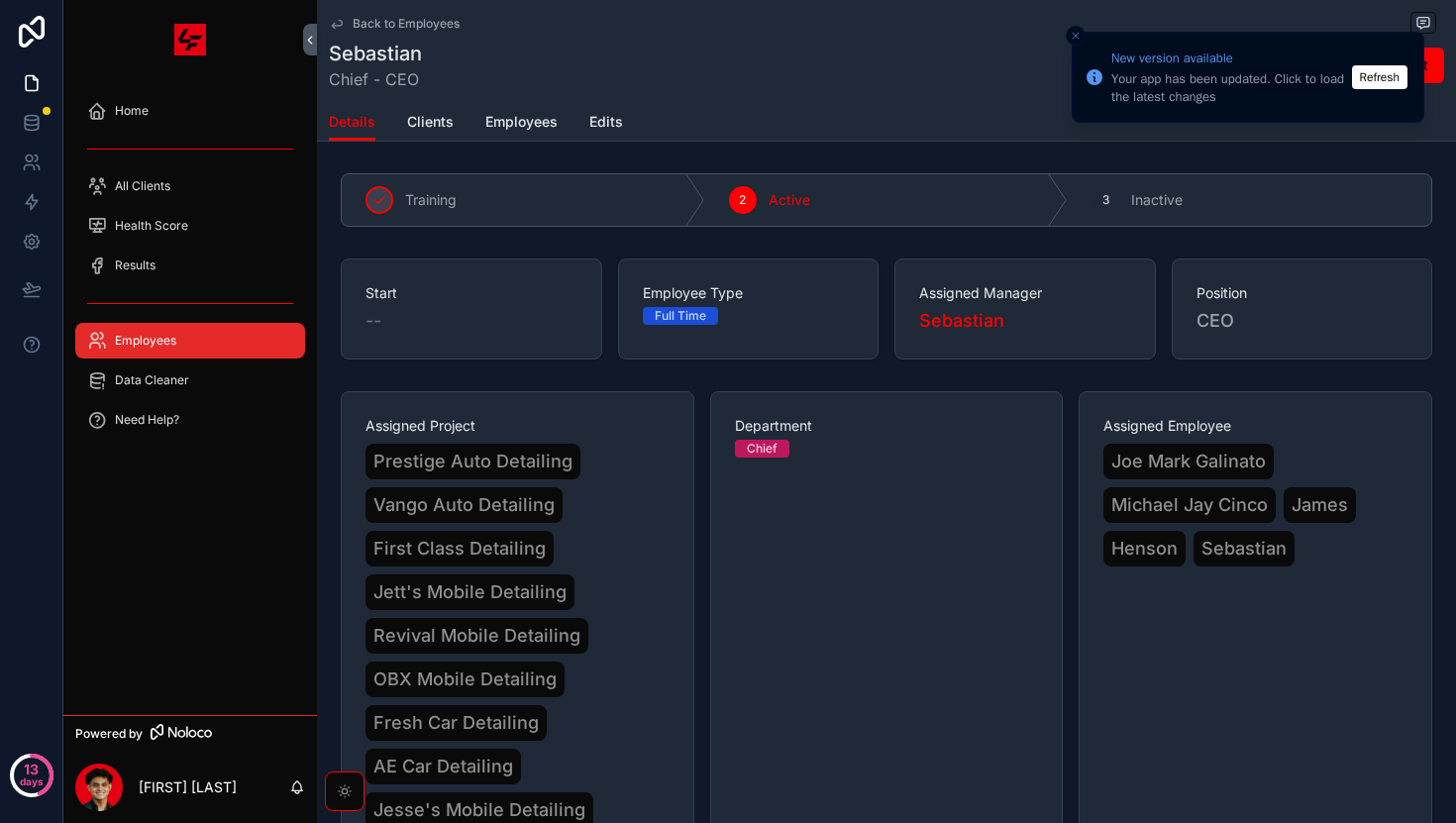 click 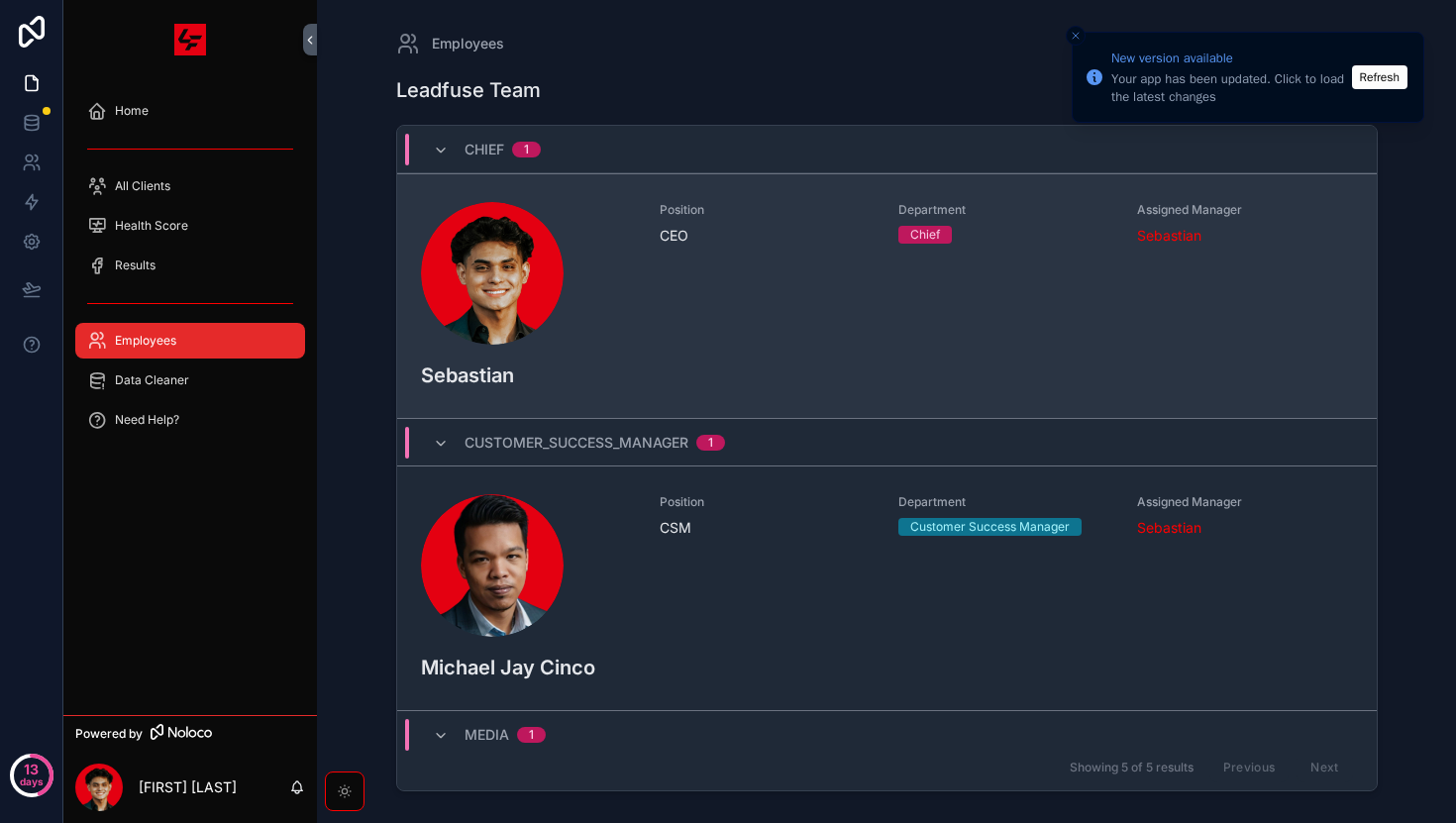 click on "Position CEO Department Chief Assigned Manager Sebastian Sebastian" at bounding box center (886, 295) 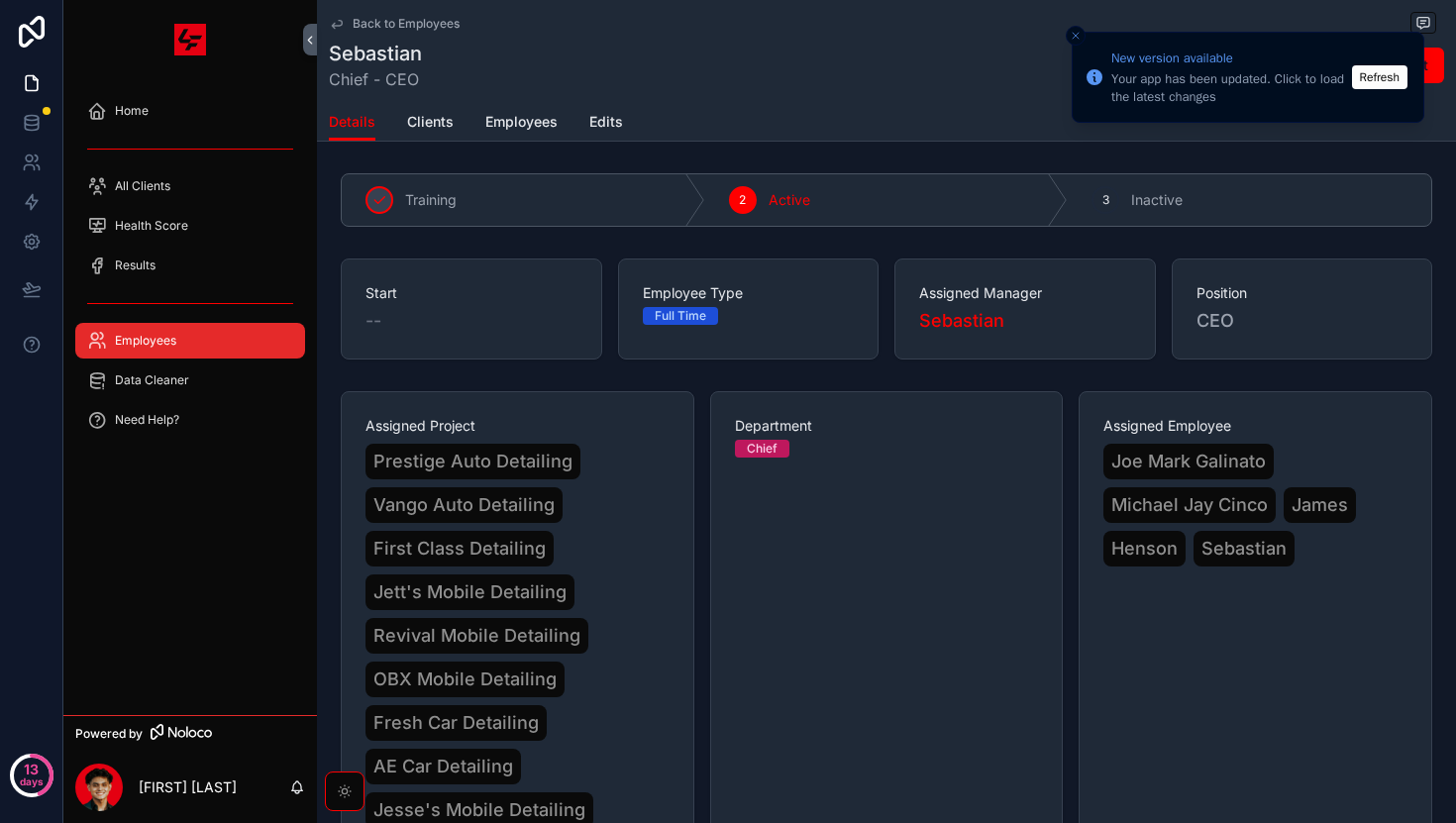 click 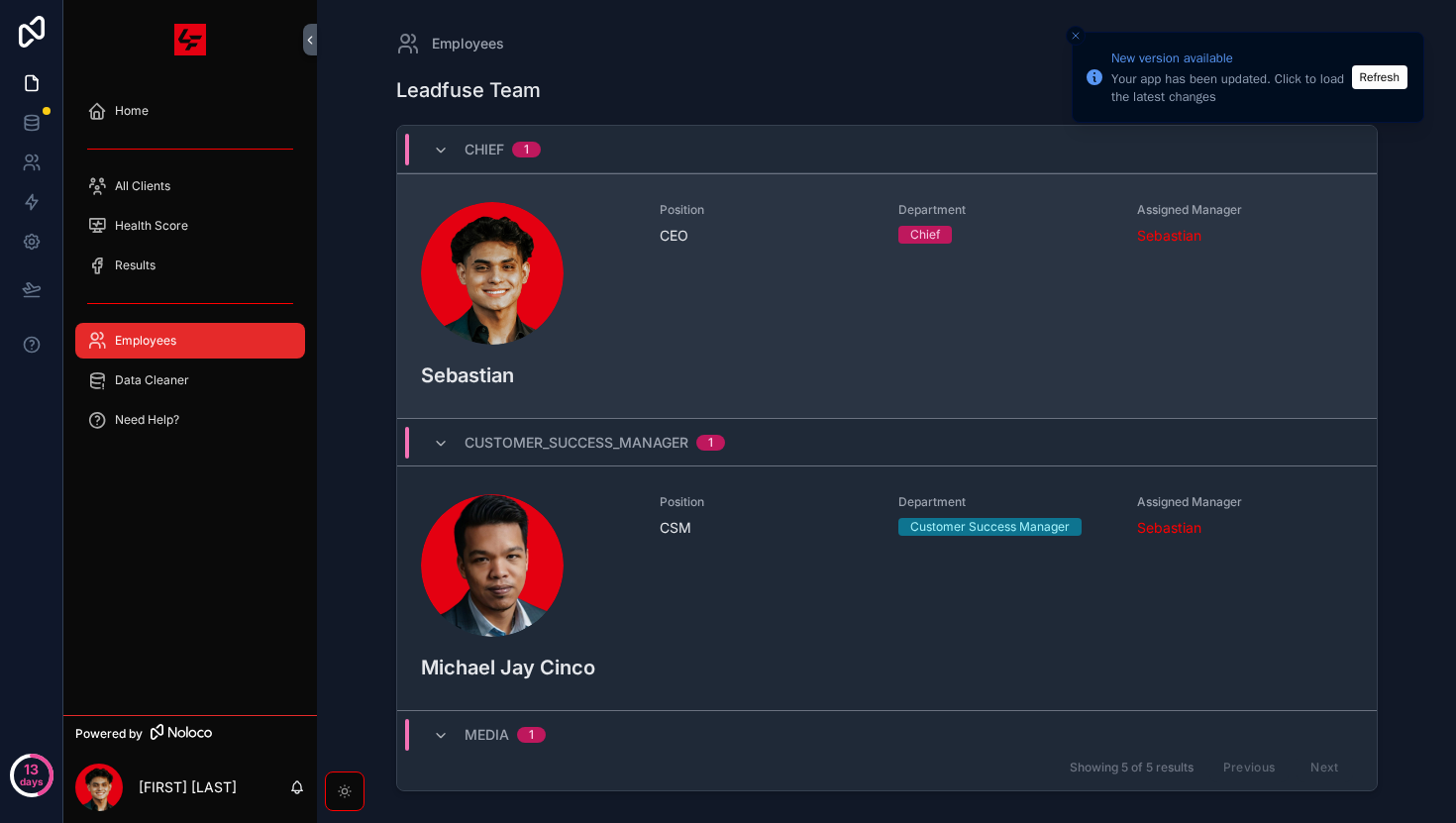 click on "Position CEO" at bounding box center (767, 273) 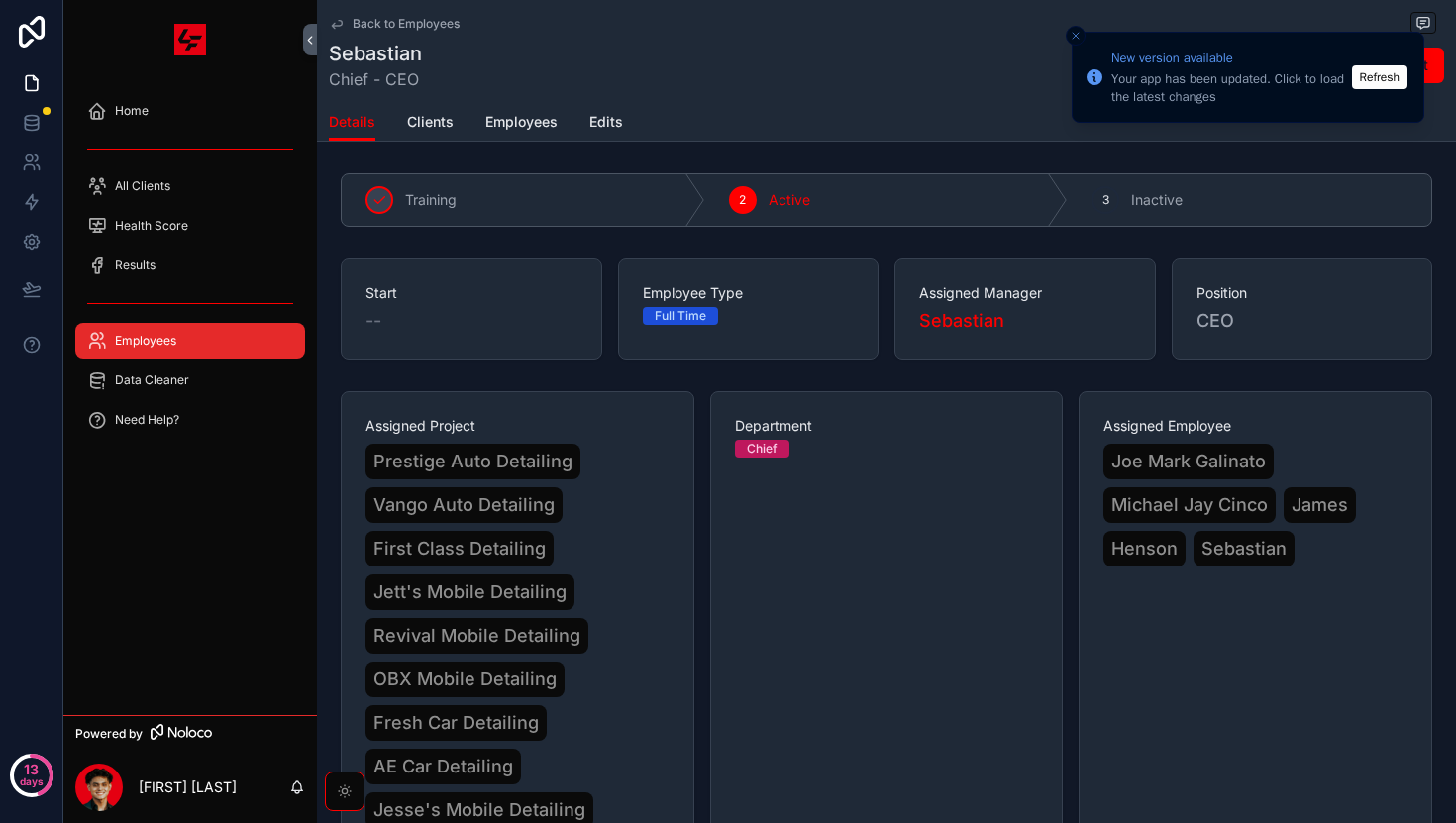 click 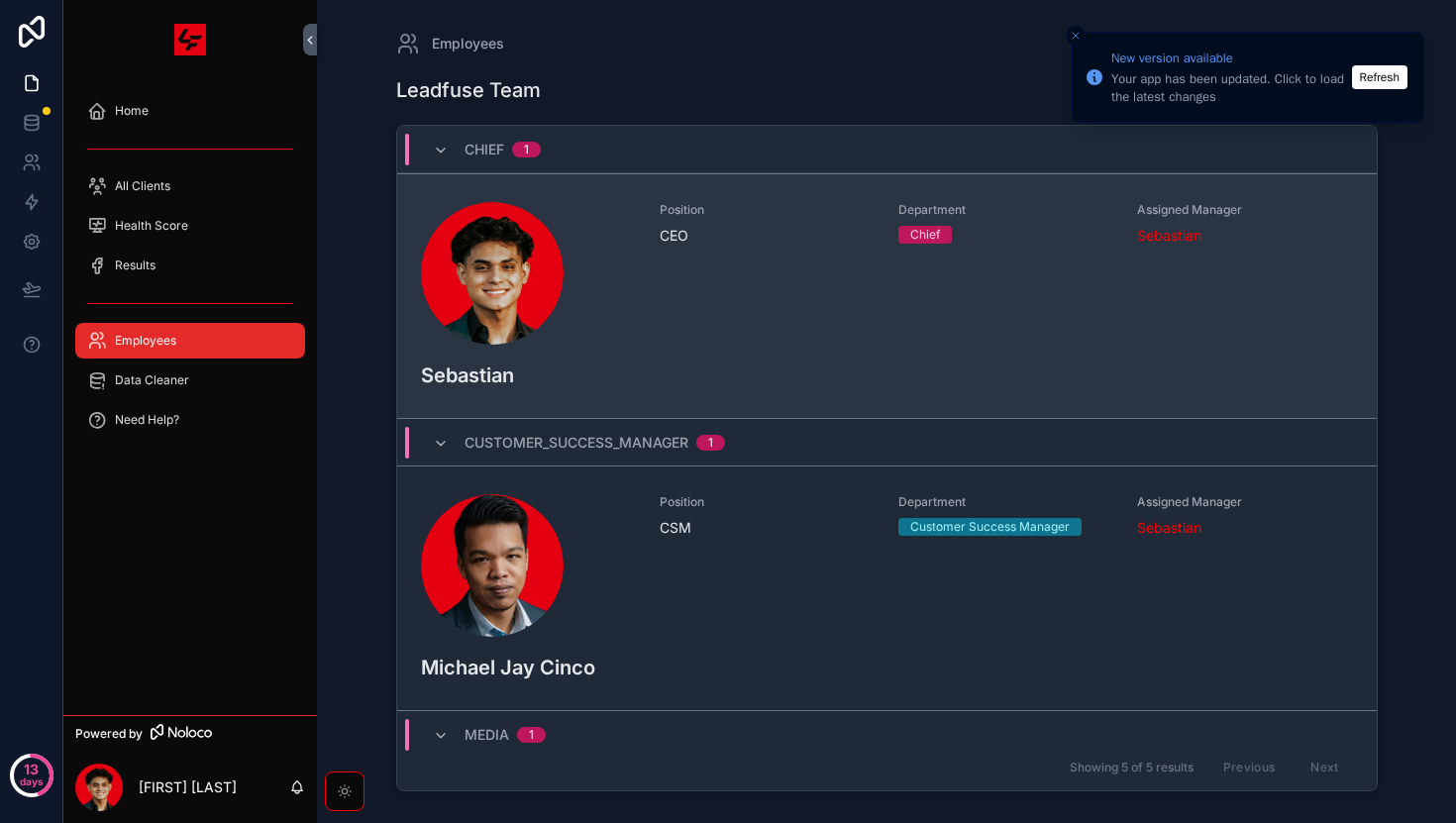 click on "CEO" at bounding box center (767, 236) 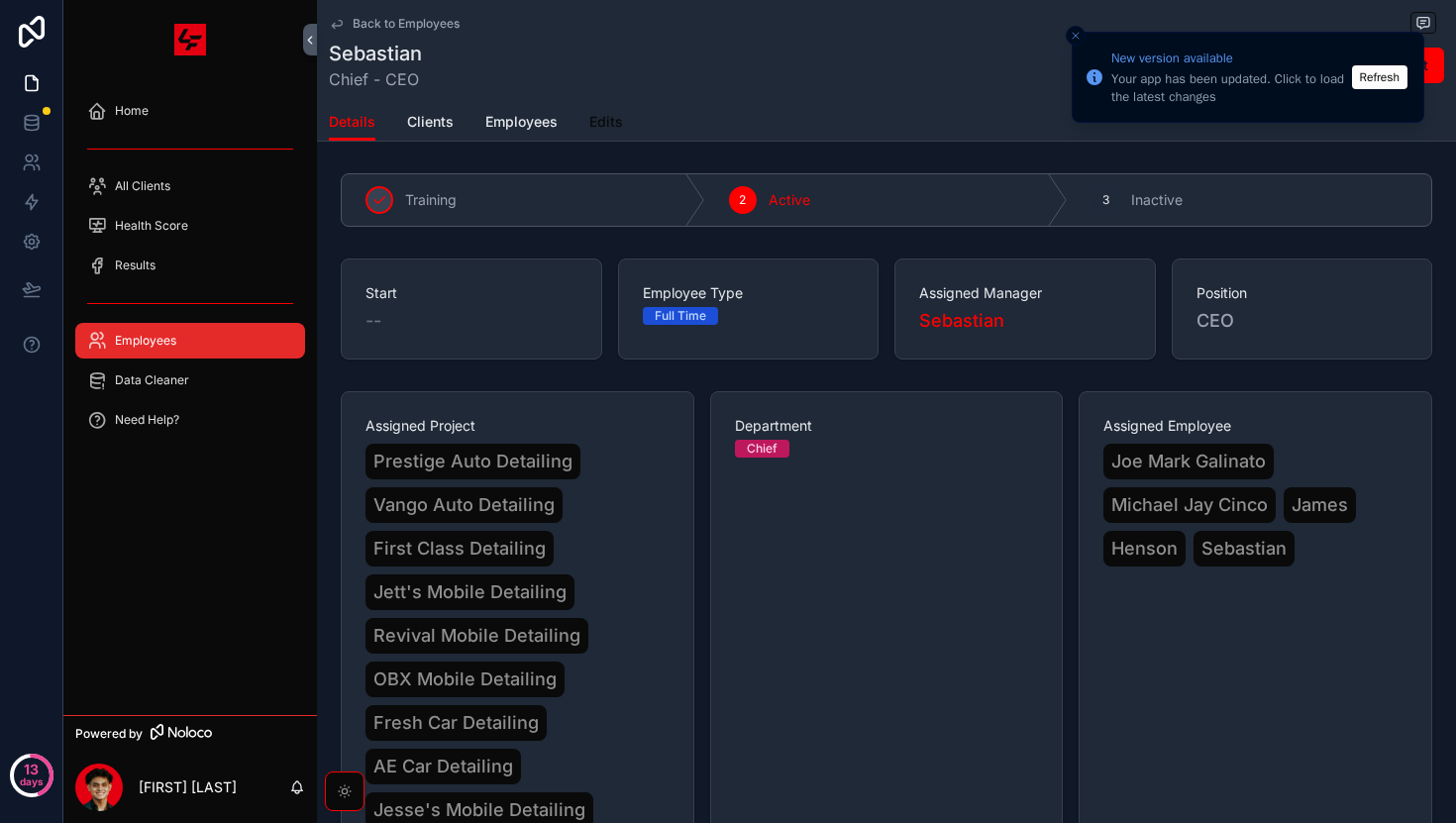 click on "Edits" at bounding box center [606, 122] 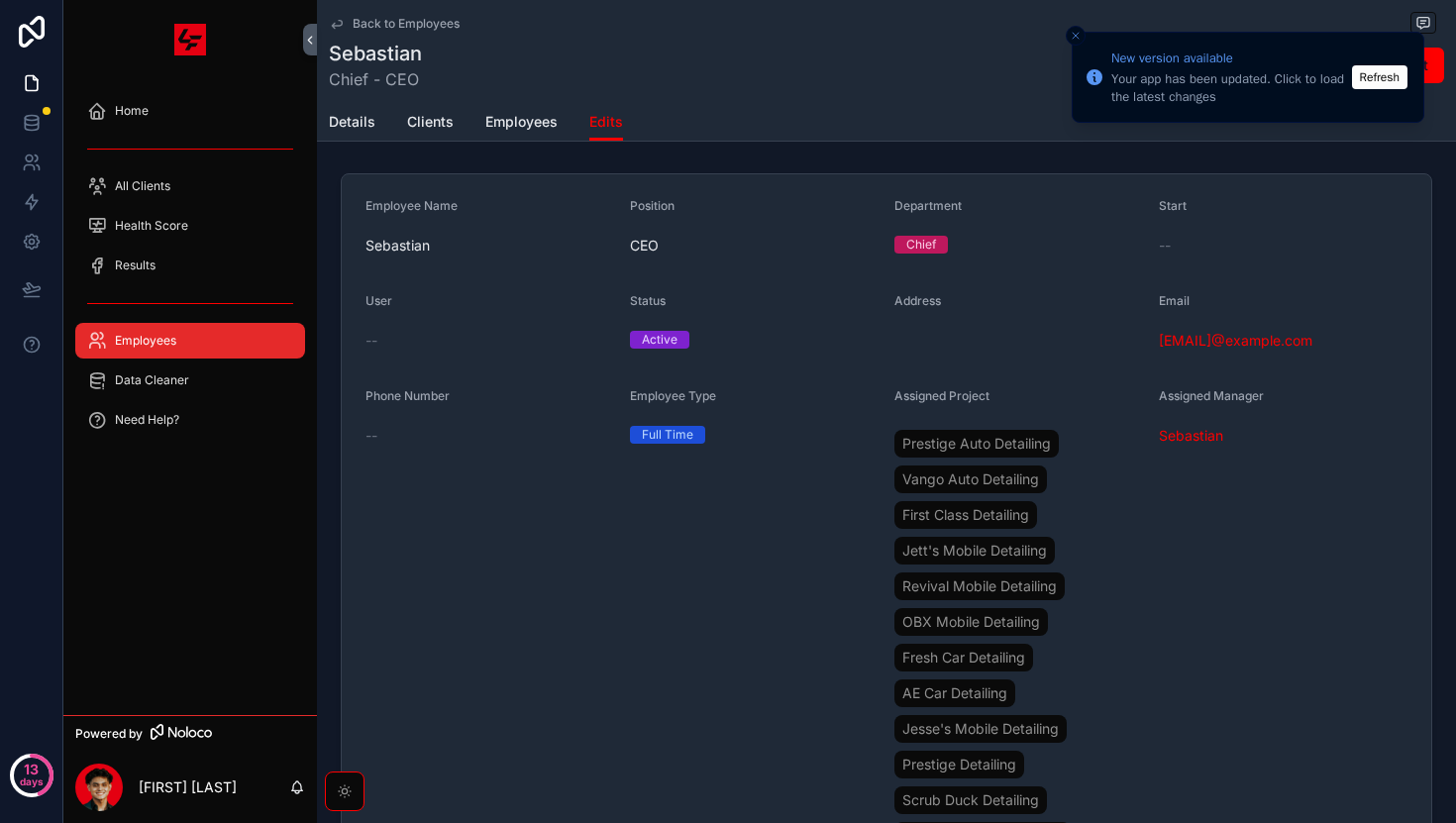click on "--" at bounding box center [1165, 246] 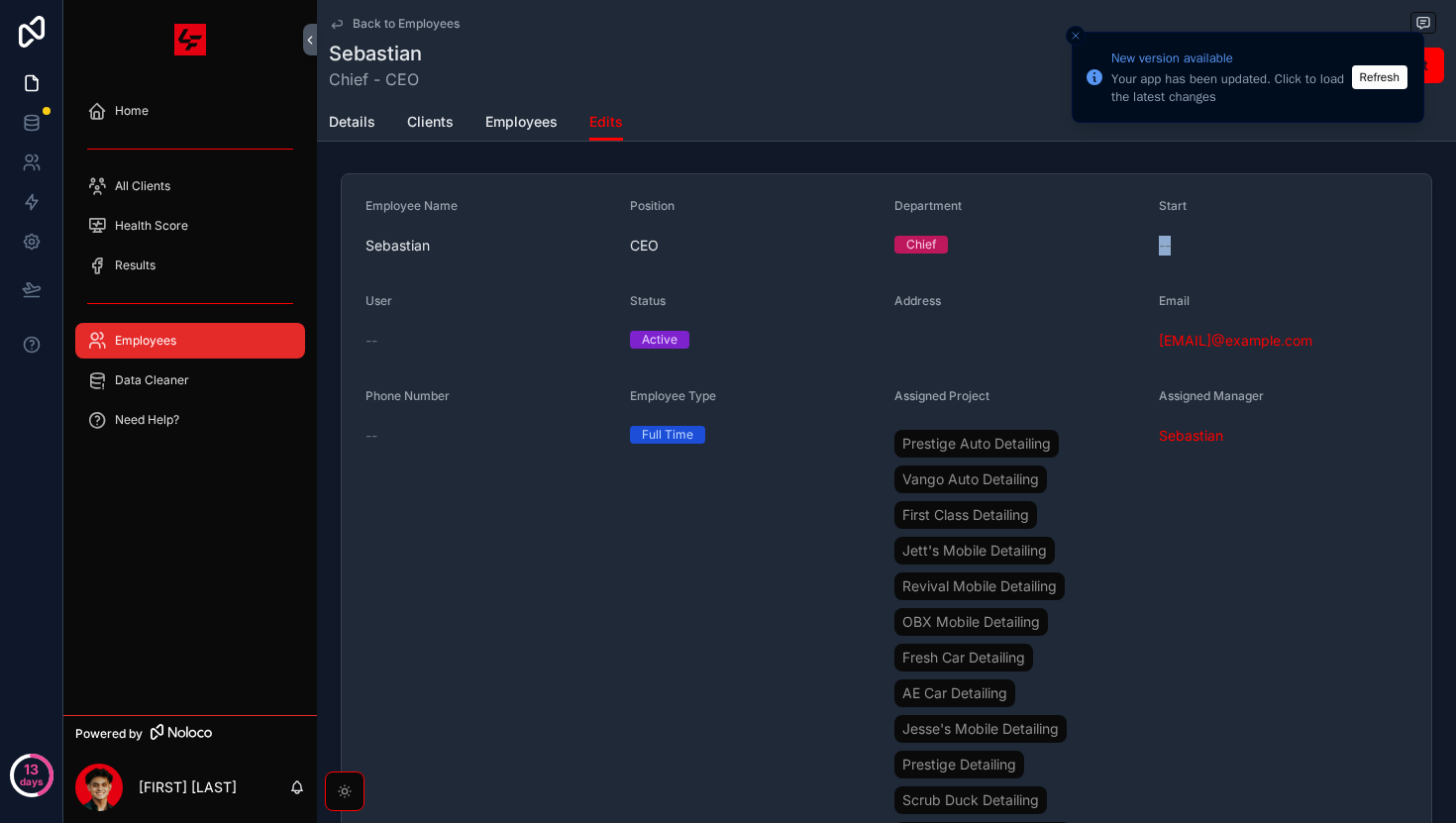 click on "--" at bounding box center (1165, 246) 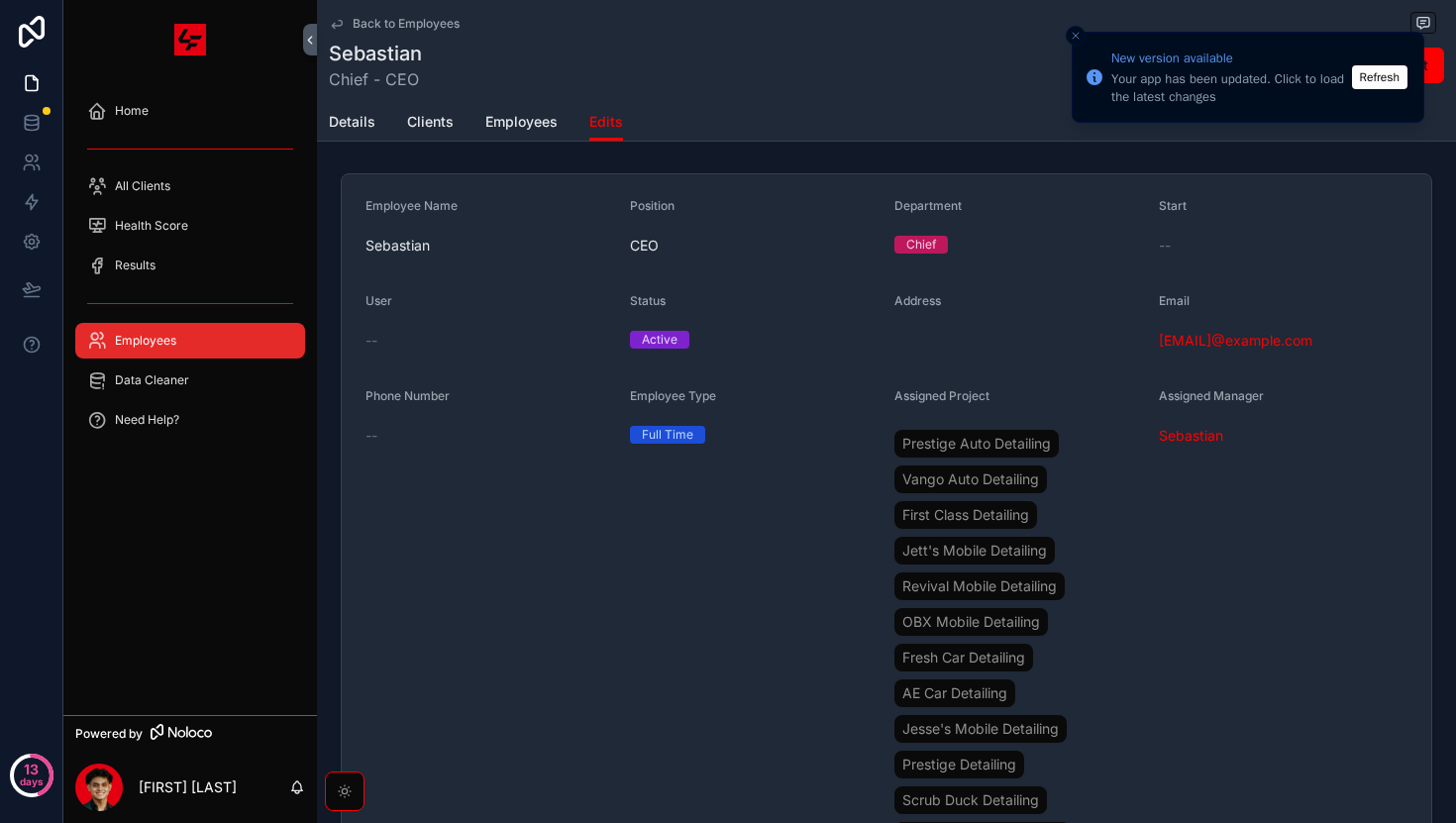 click on "Chief" at bounding box center [921, 245] 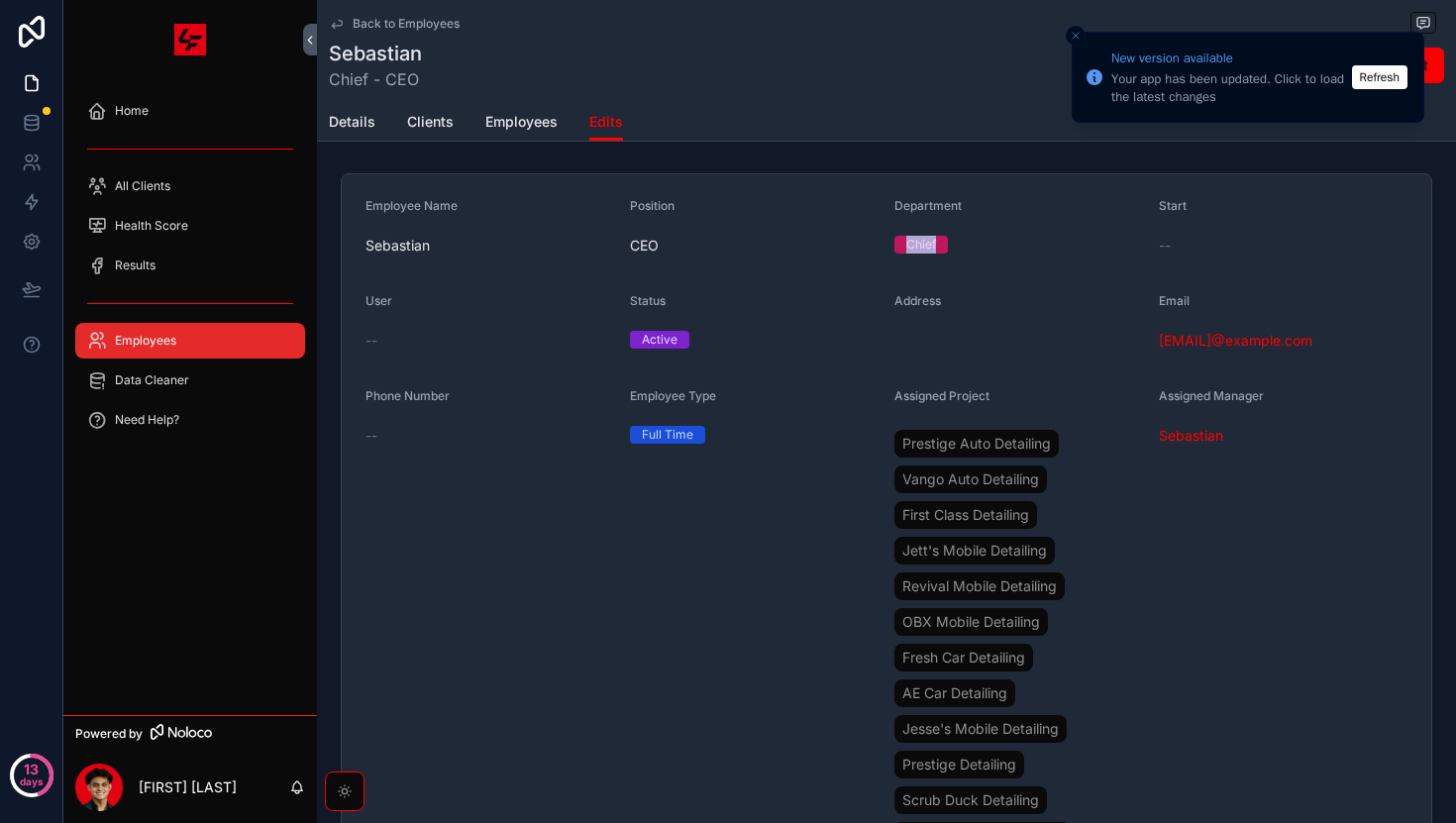 click on "Chief" at bounding box center (921, 245) 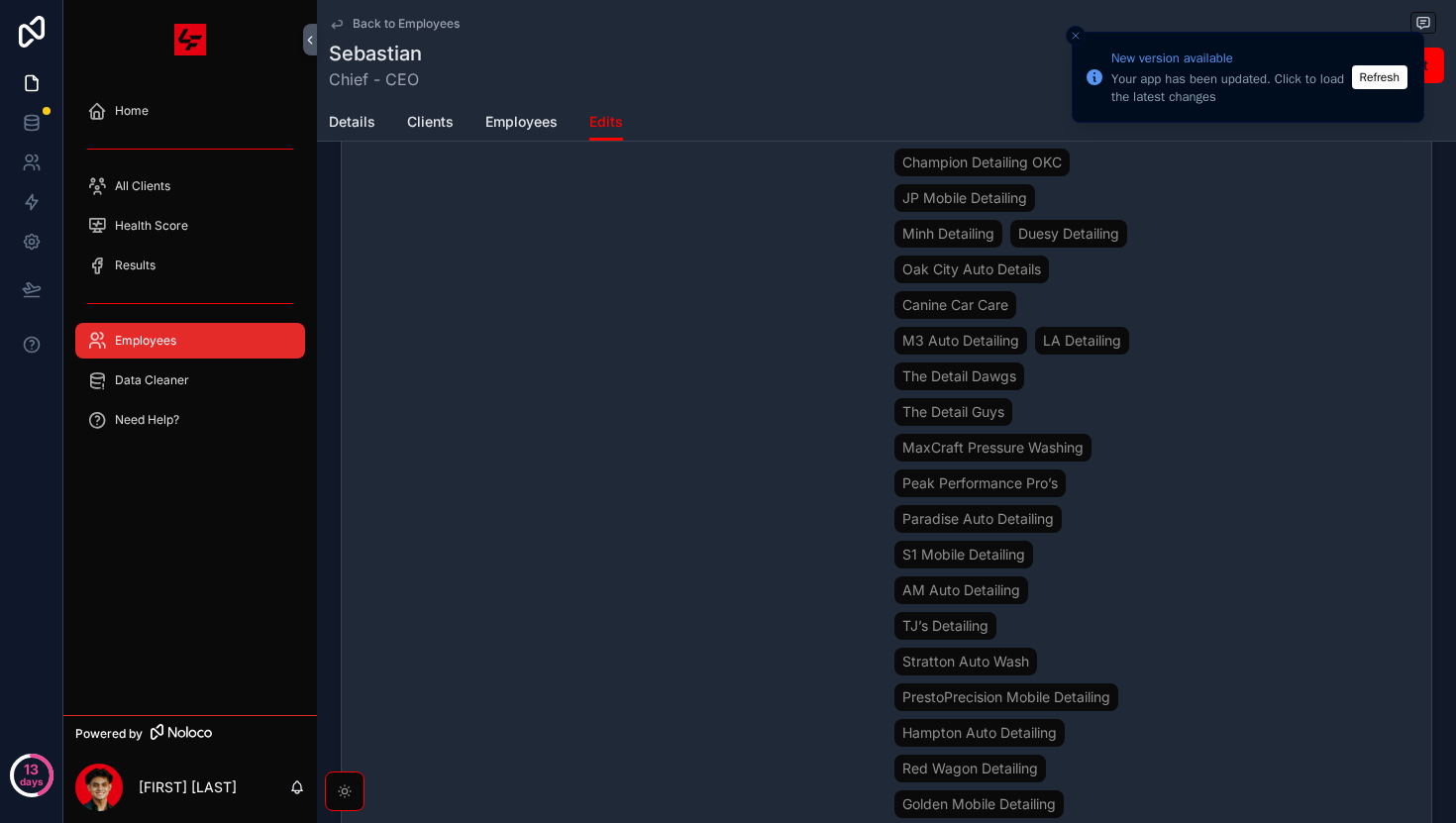 scroll, scrollTop: 1591, scrollLeft: 0, axis: vertical 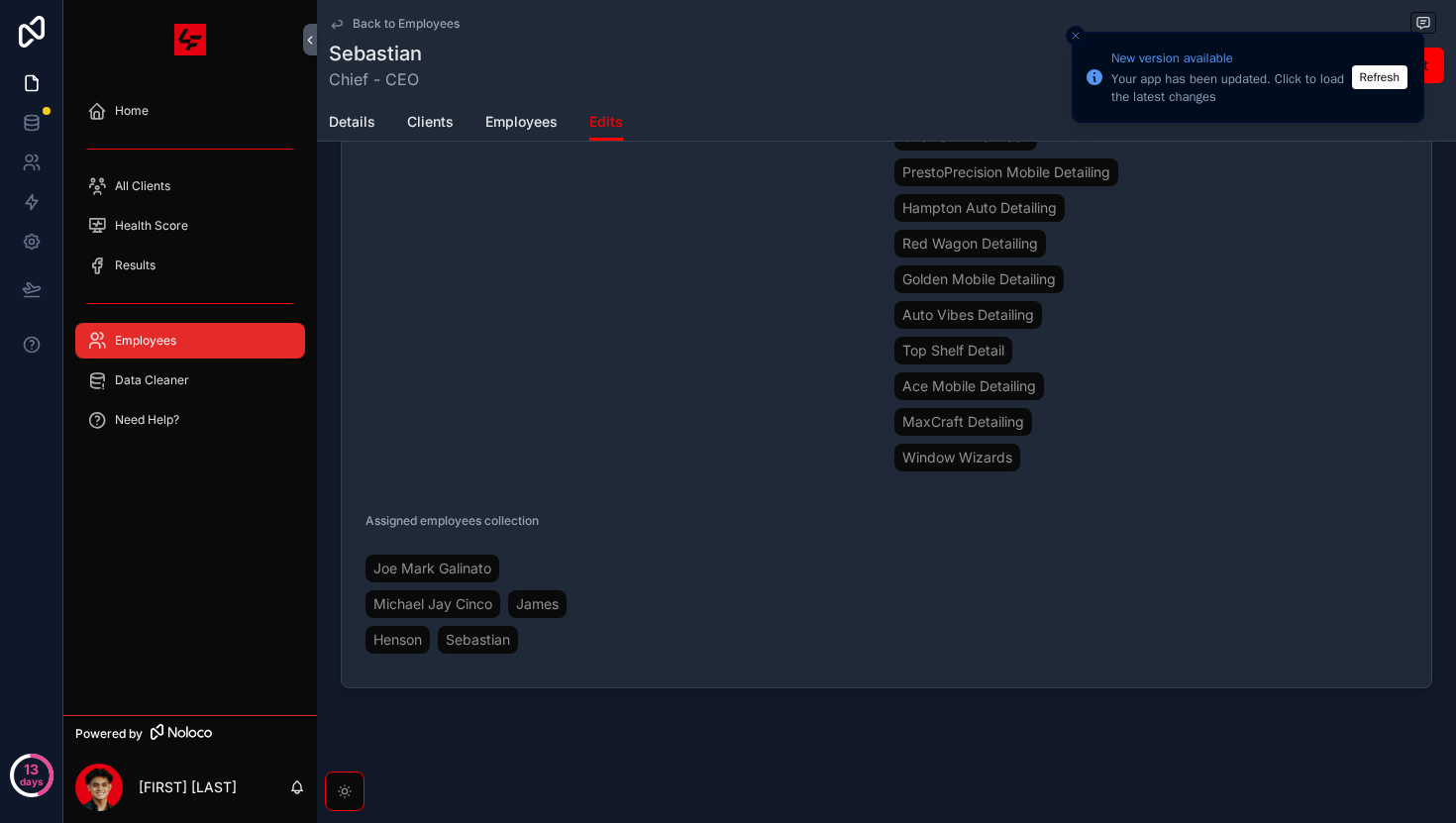 click on "Joe Mark Galinato Michael Jay Cinco James Henson Sebastian" at bounding box center [489, 604] 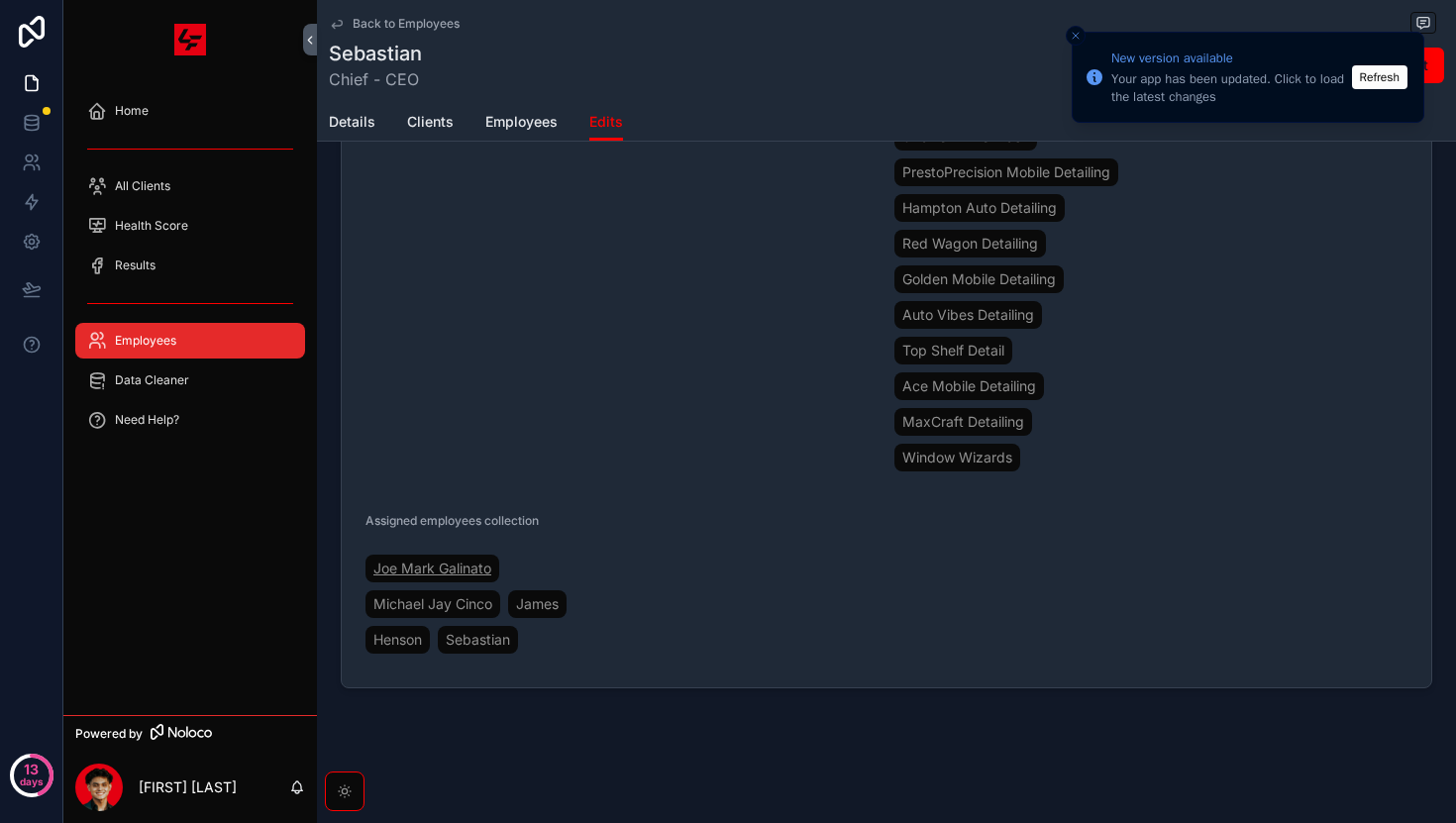 click on "Joe Mark Galinato" at bounding box center (432, 568) 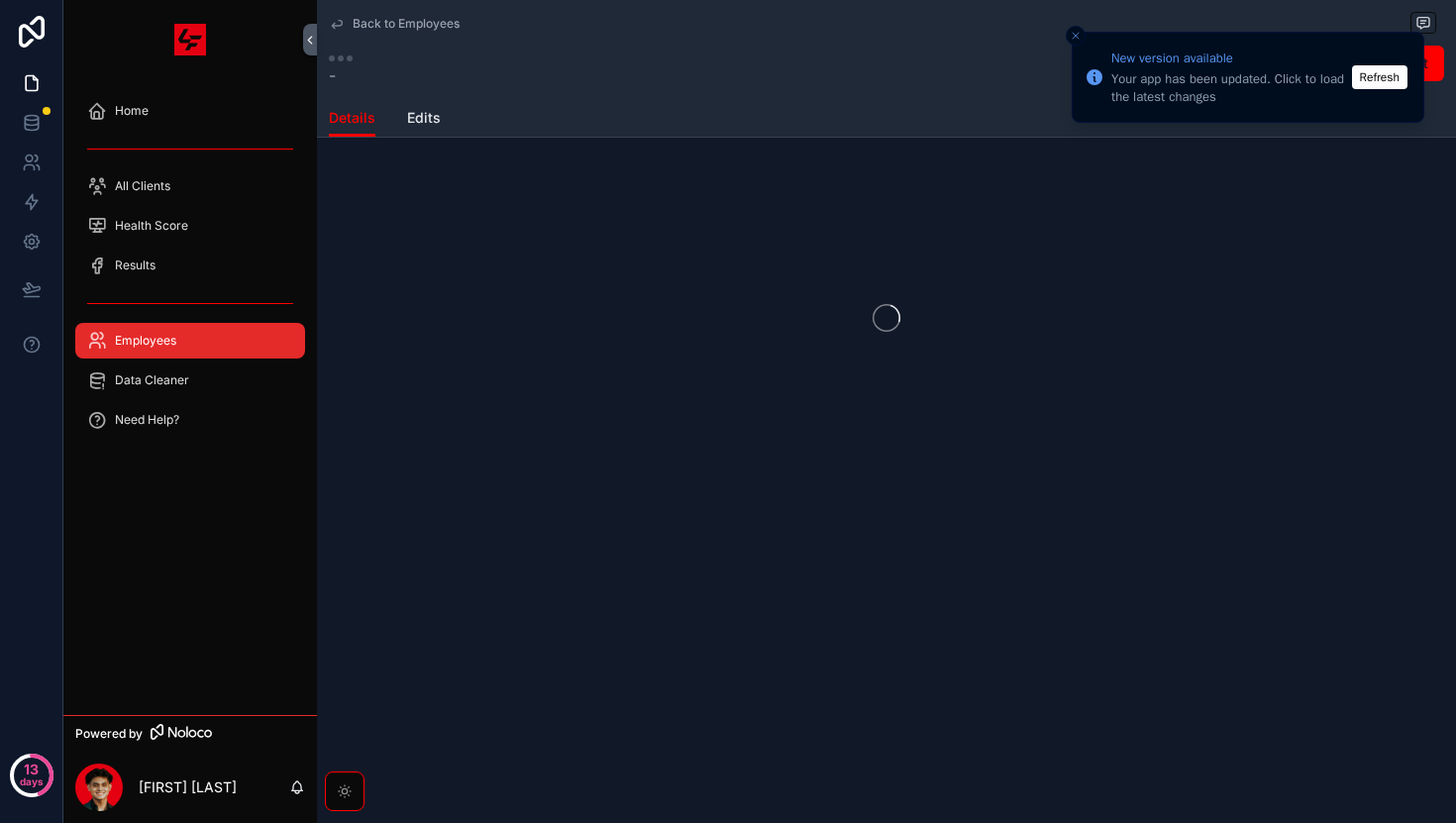 scroll, scrollTop: 0, scrollLeft: 0, axis: both 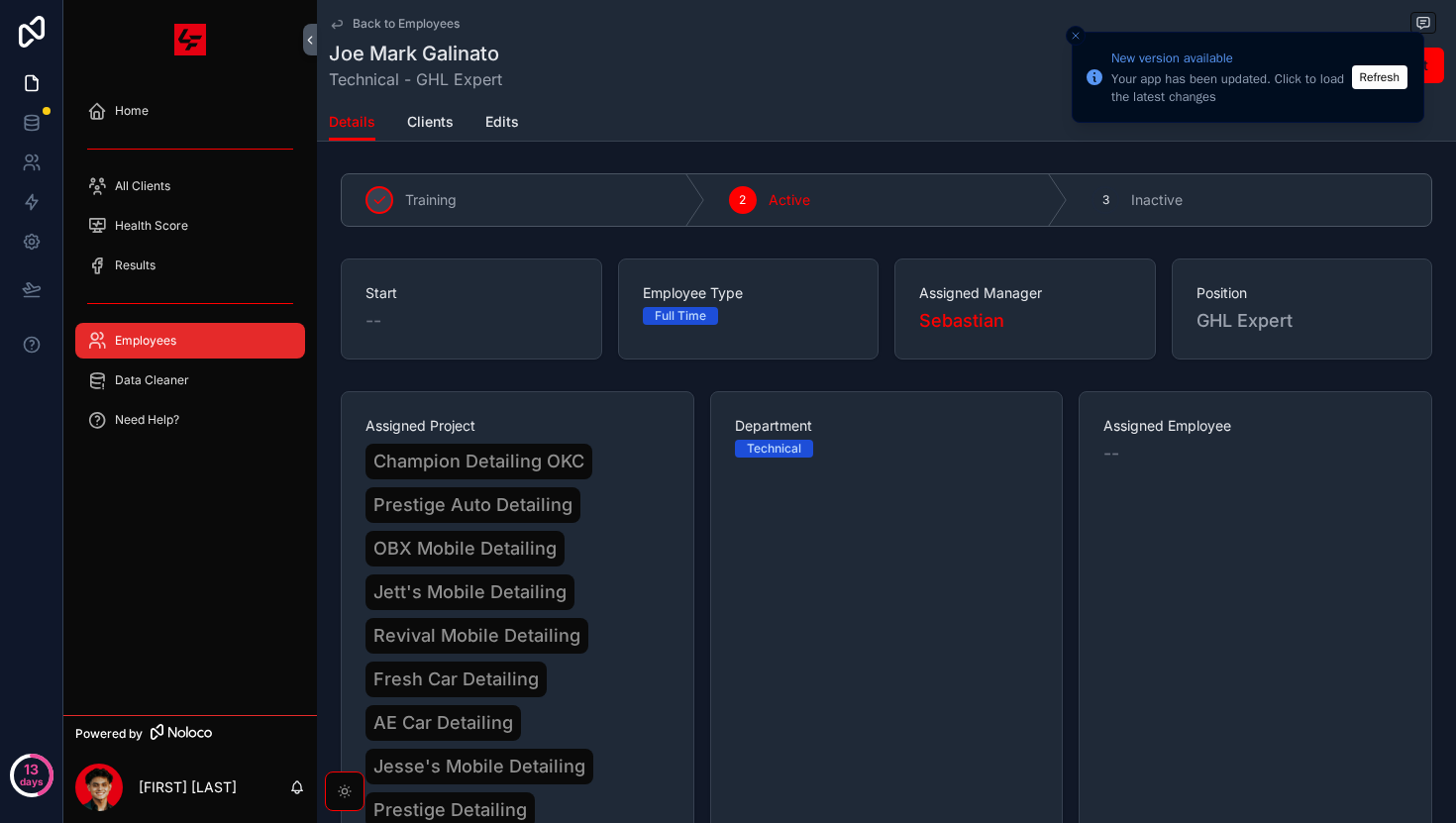 click at bounding box center [1076, 36] 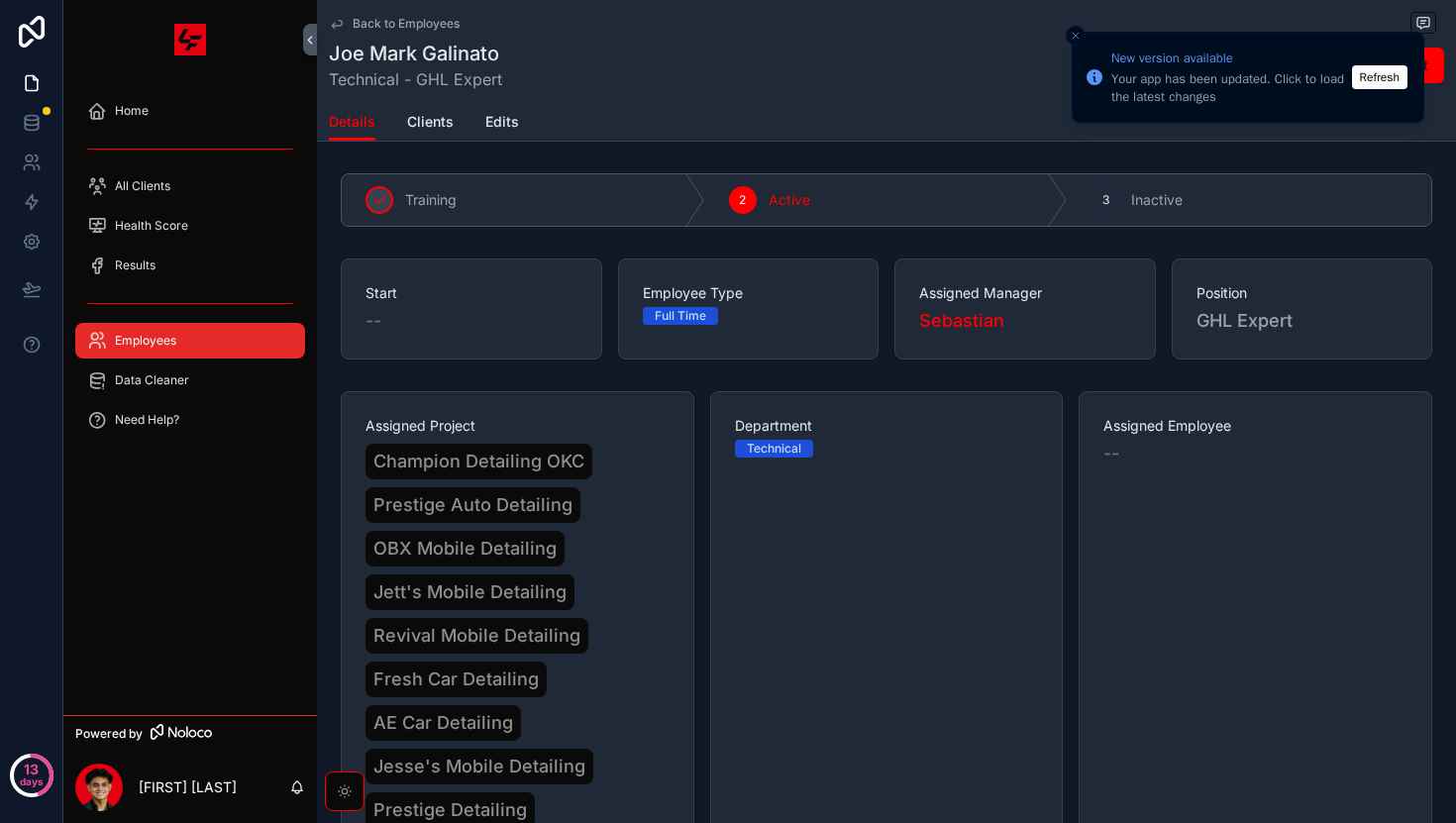 click on "Refresh" at bounding box center (1380, 77) 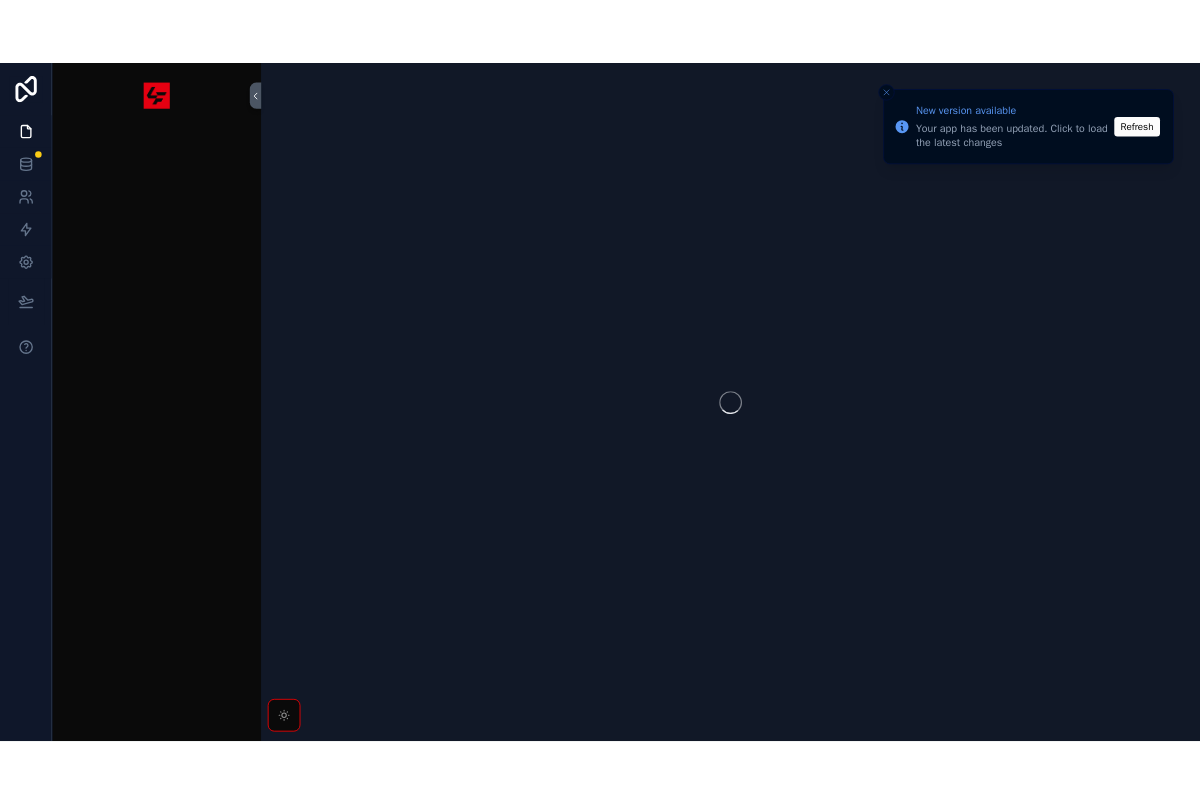 scroll, scrollTop: 0, scrollLeft: 0, axis: both 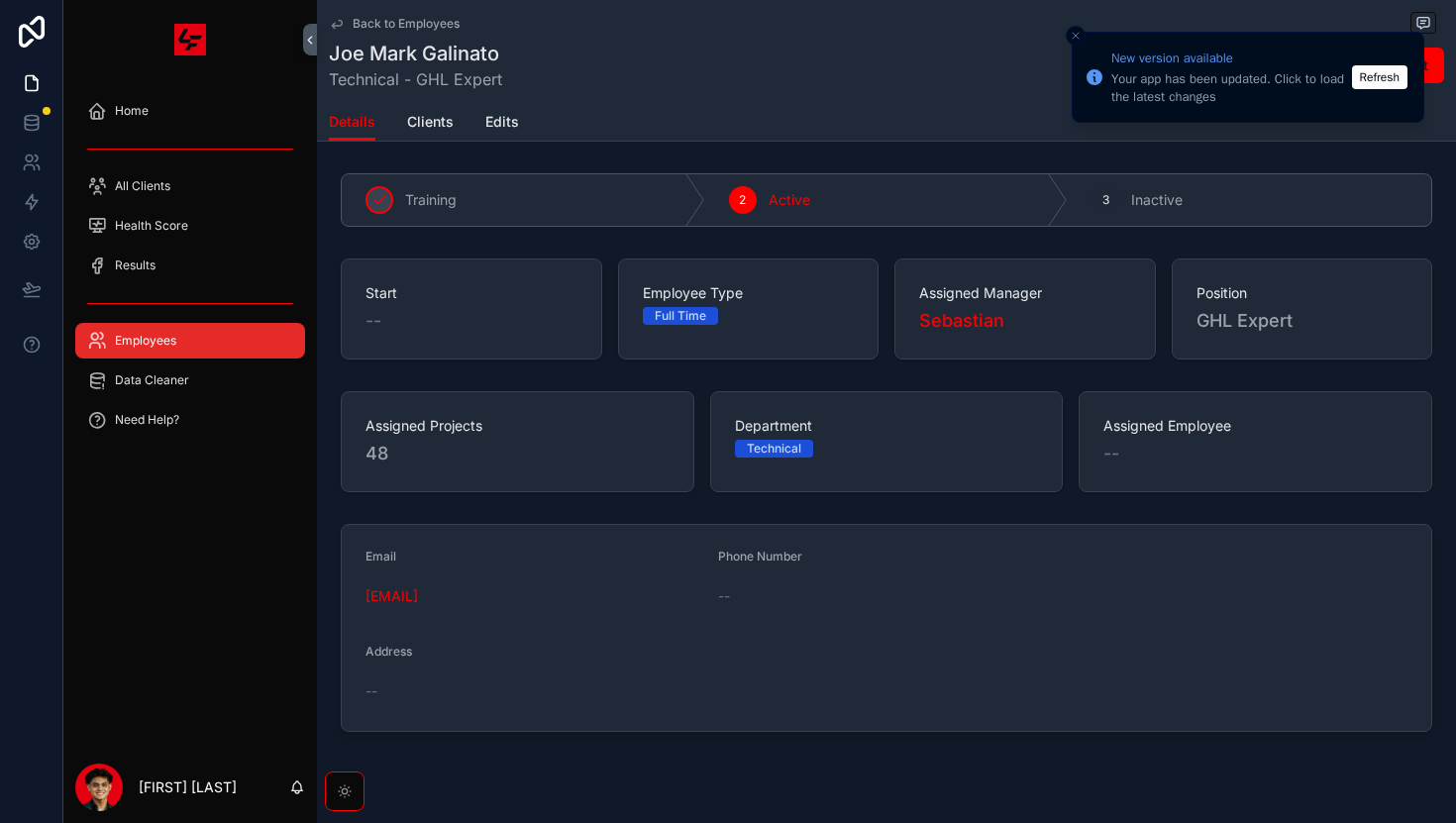 click 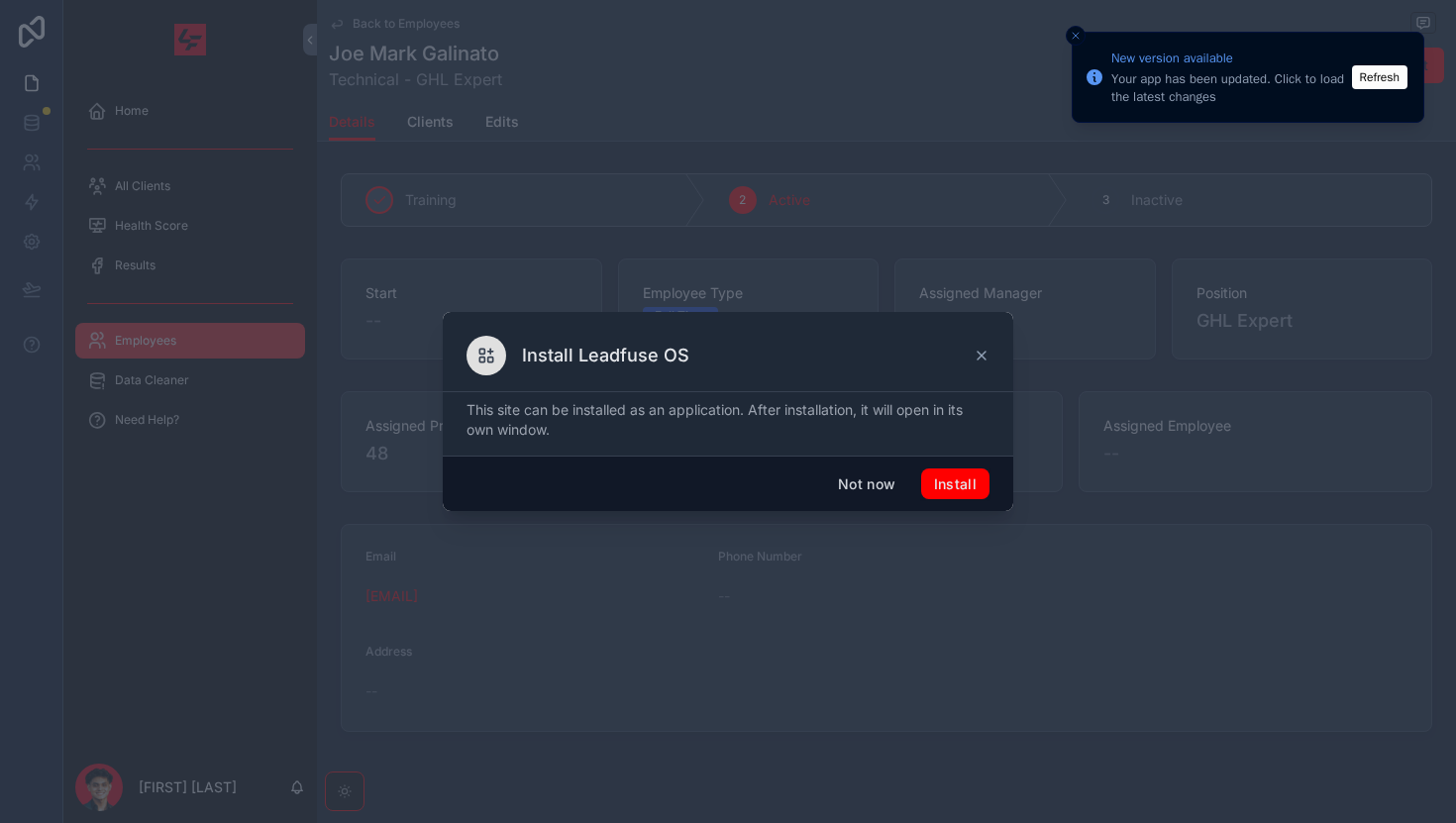 click on "Install" at bounding box center [955, 484] 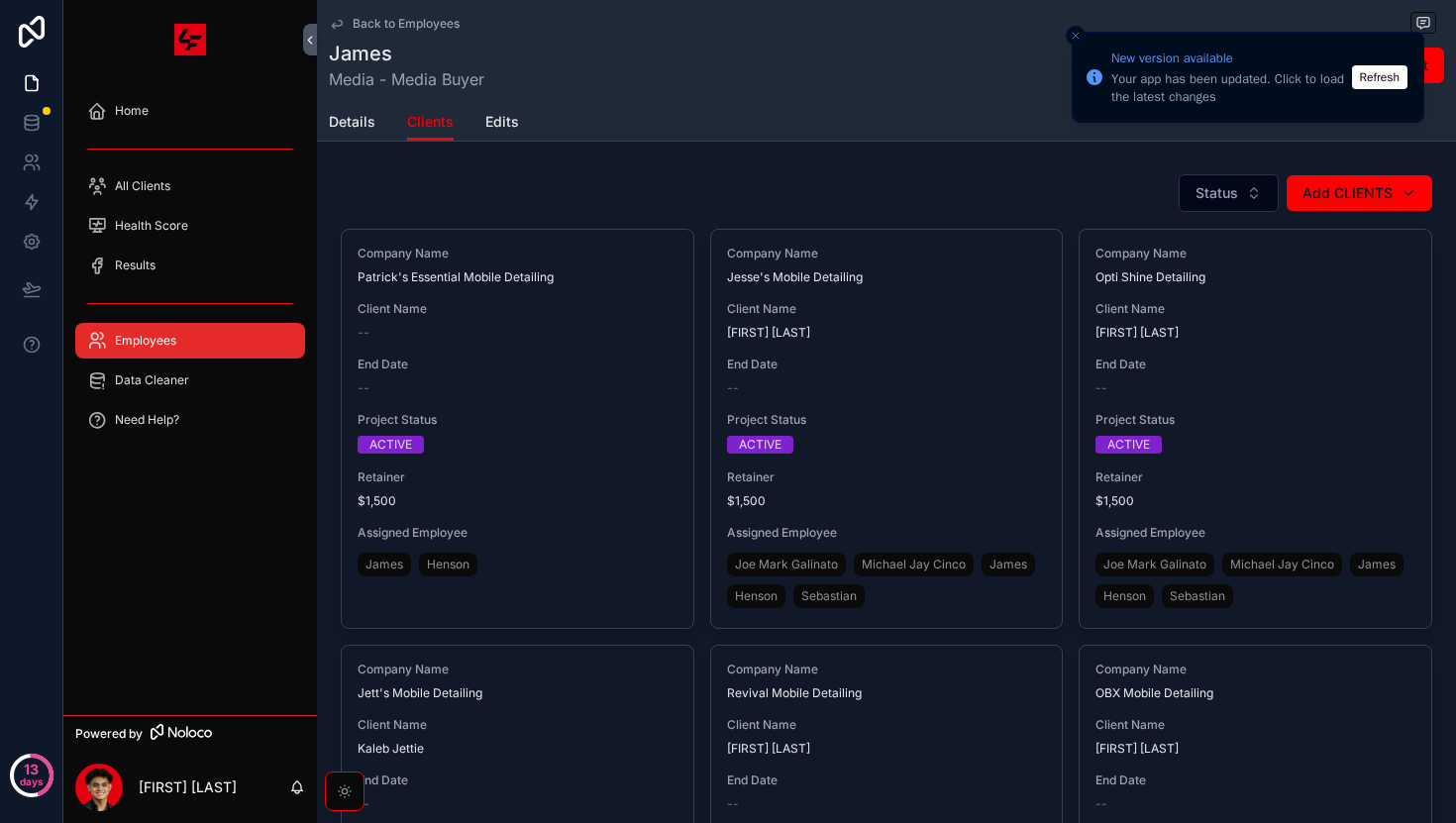 scroll, scrollTop: 0, scrollLeft: 0, axis: both 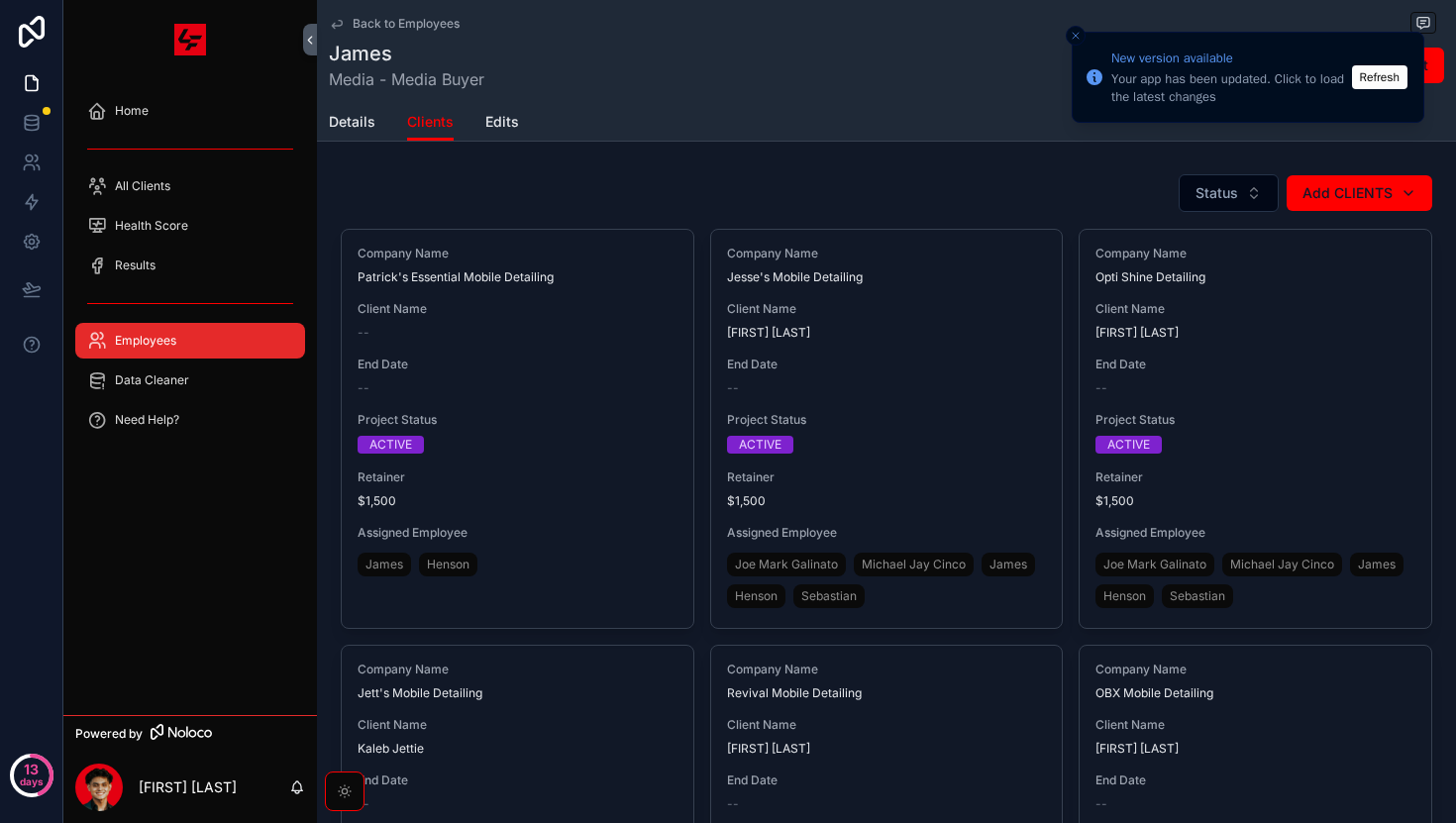 click at bounding box center (1076, 36) 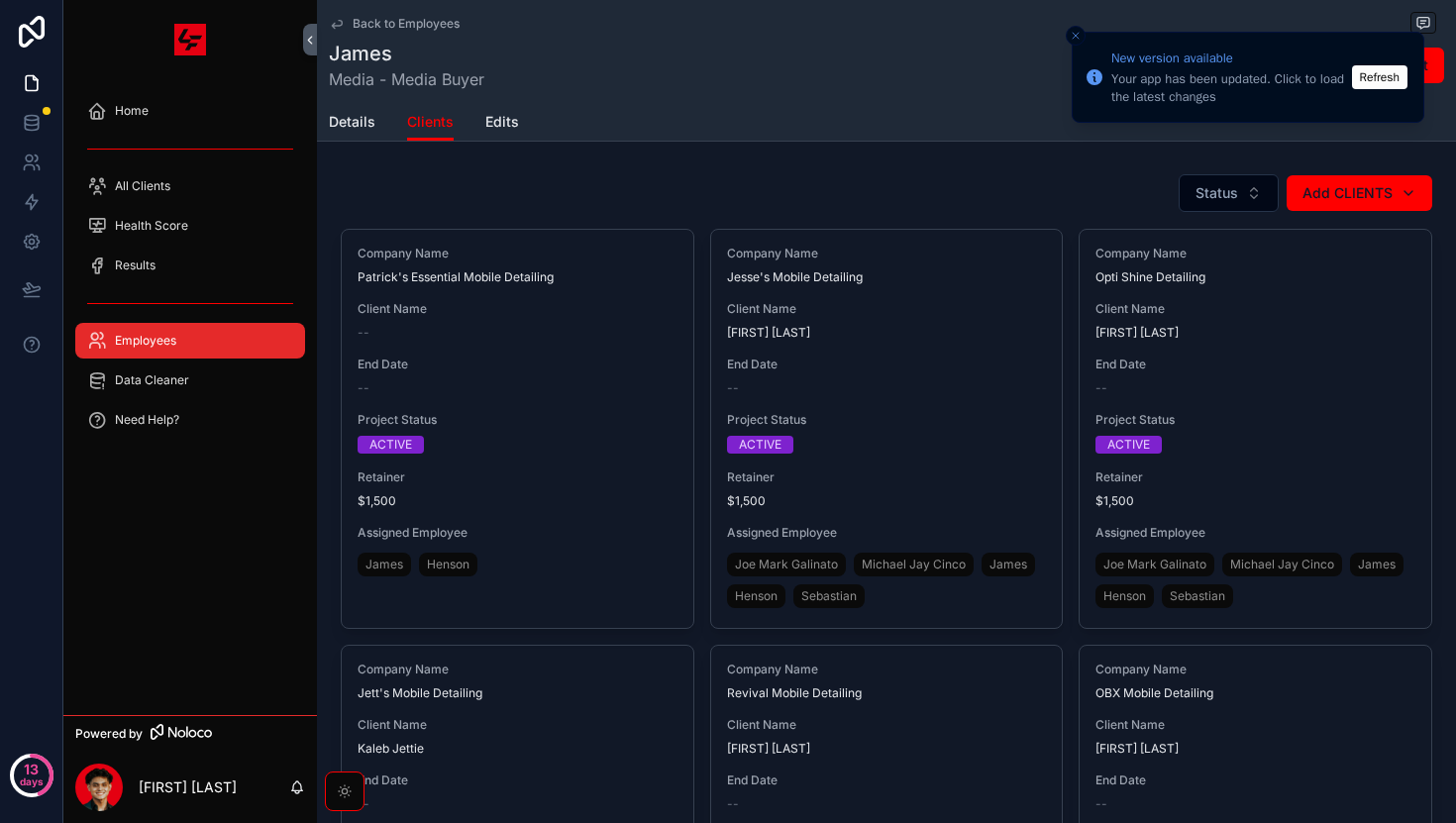 click on "Refresh" at bounding box center [1380, 77] 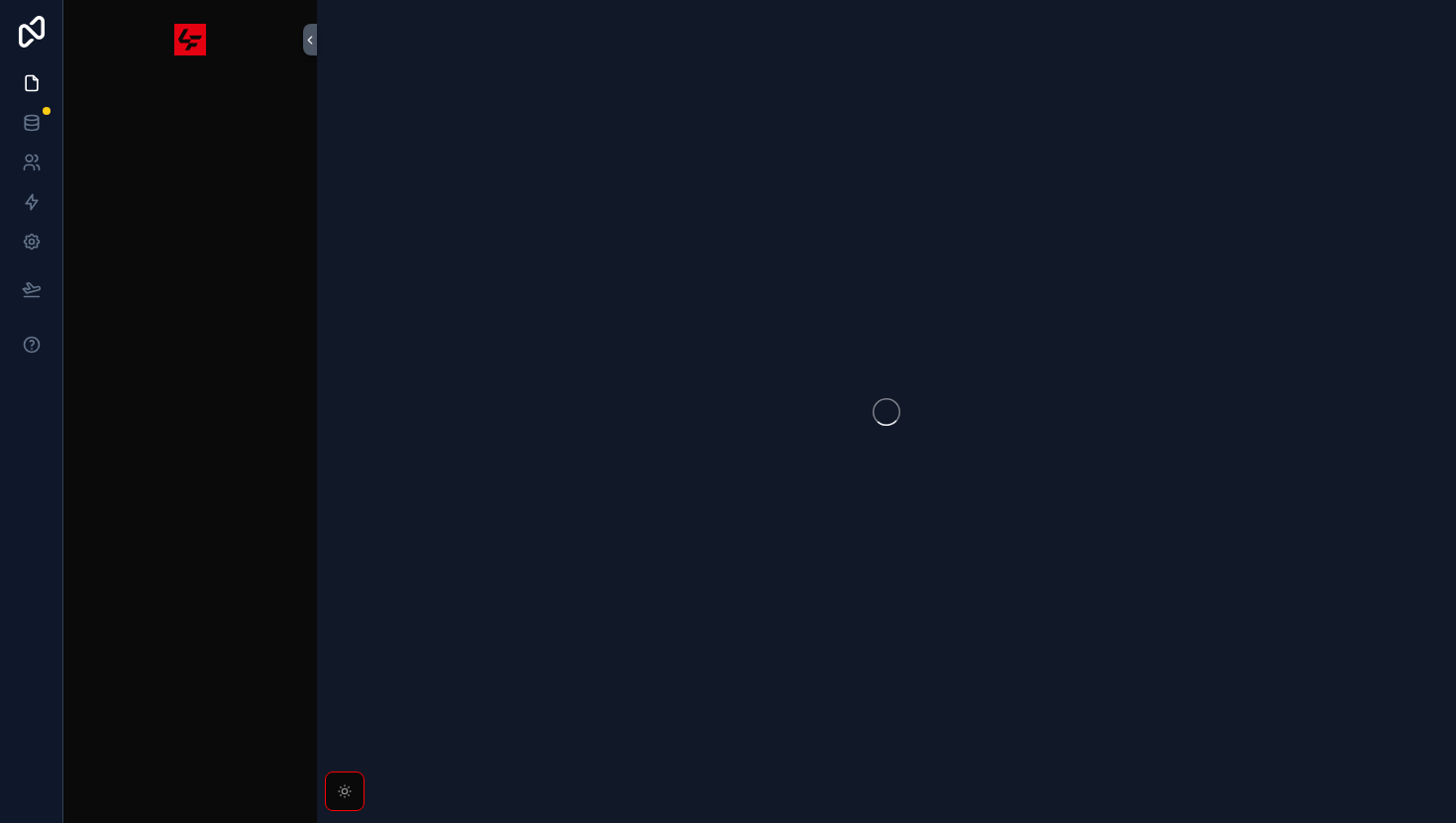 scroll, scrollTop: 0, scrollLeft: 0, axis: both 